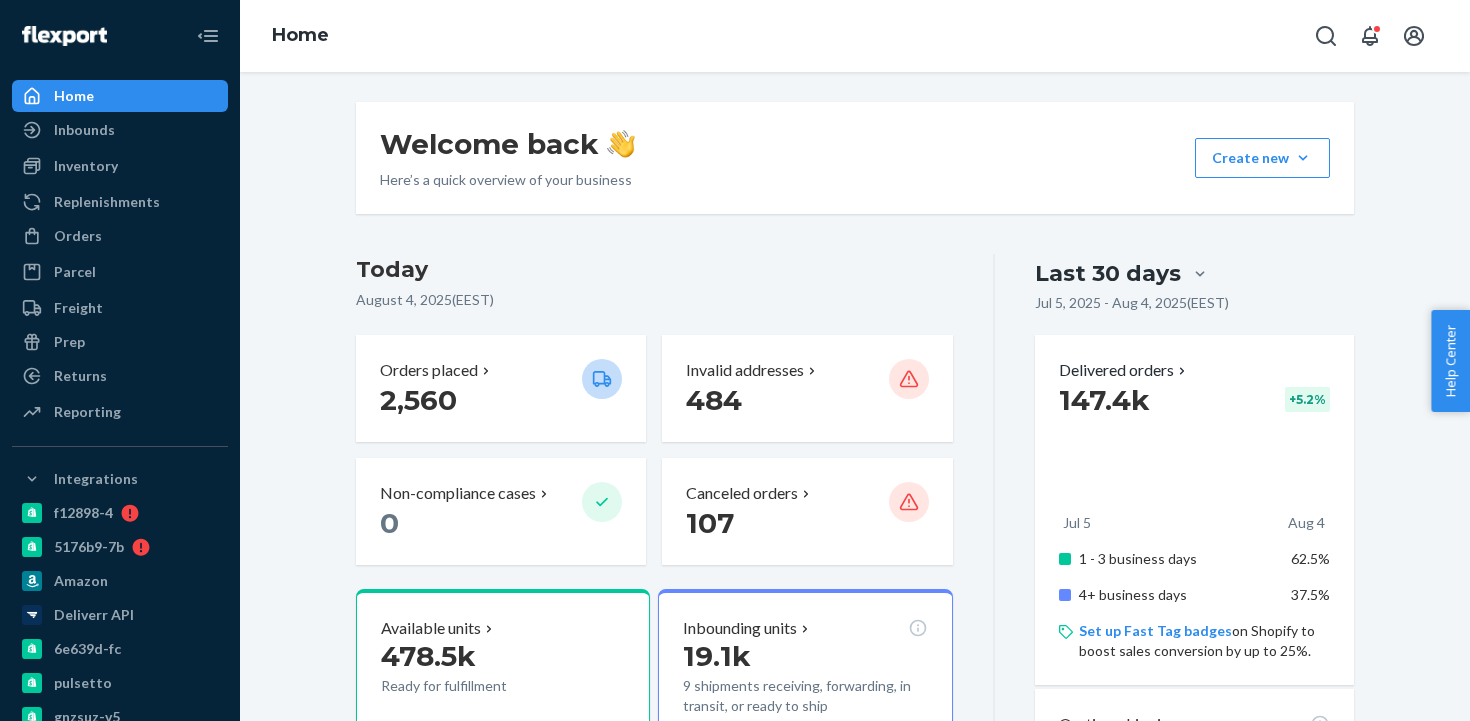 scroll, scrollTop: 0, scrollLeft: 0, axis: both 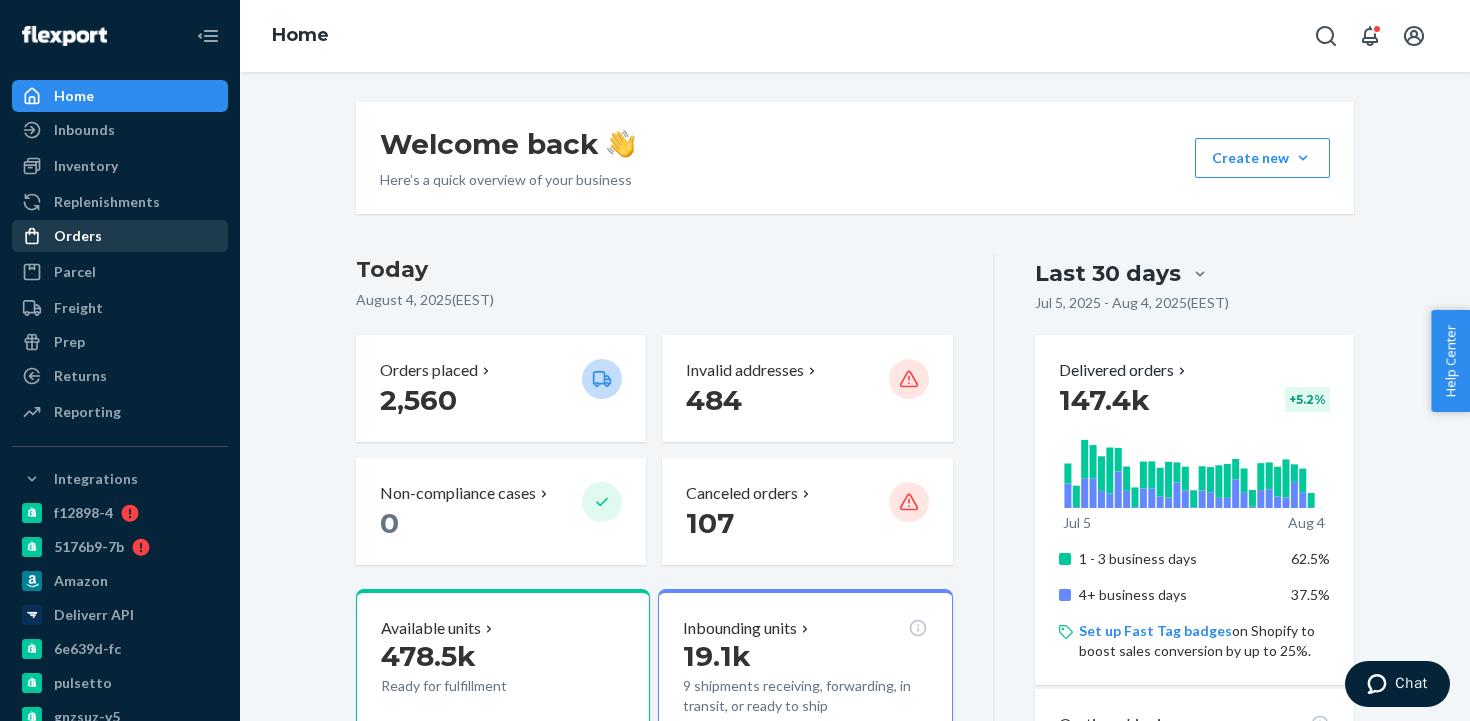 click on "Orders" at bounding box center (78, 236) 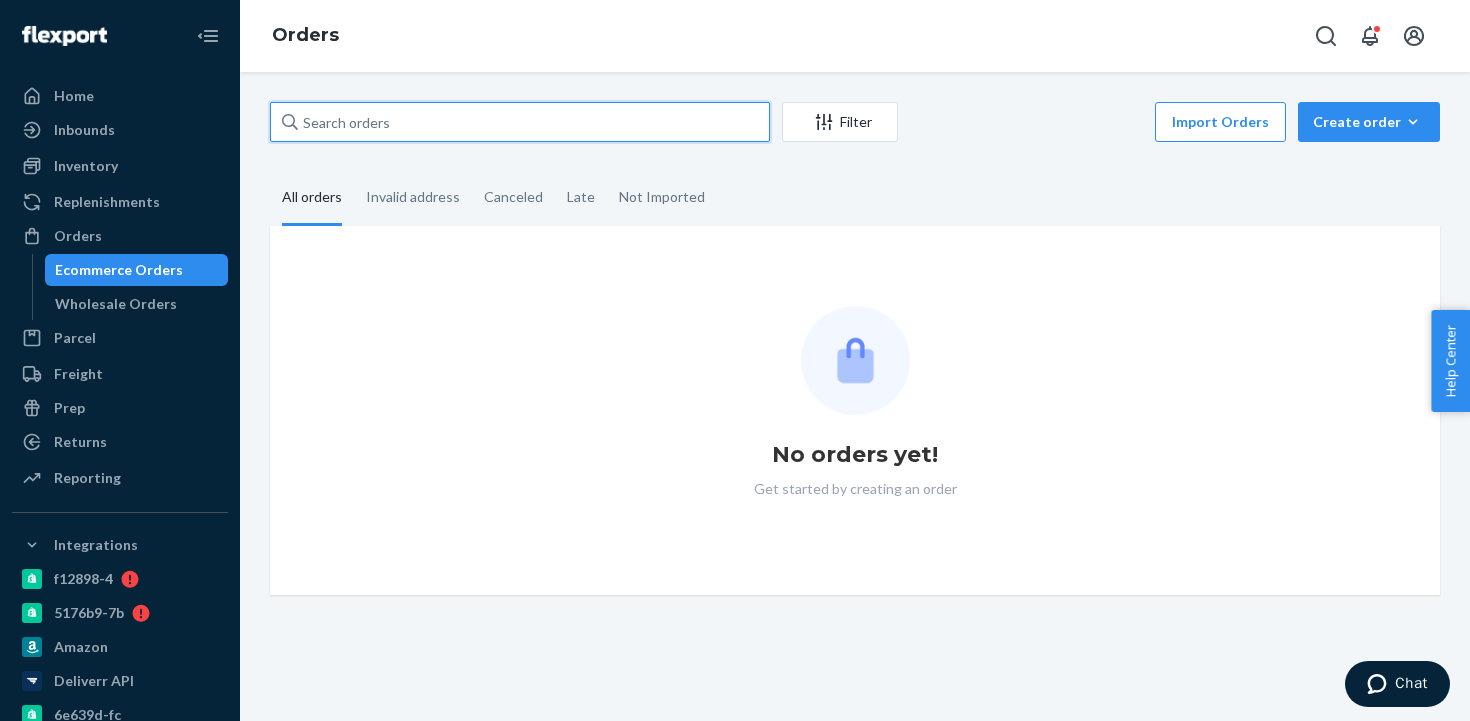 click at bounding box center [520, 122] 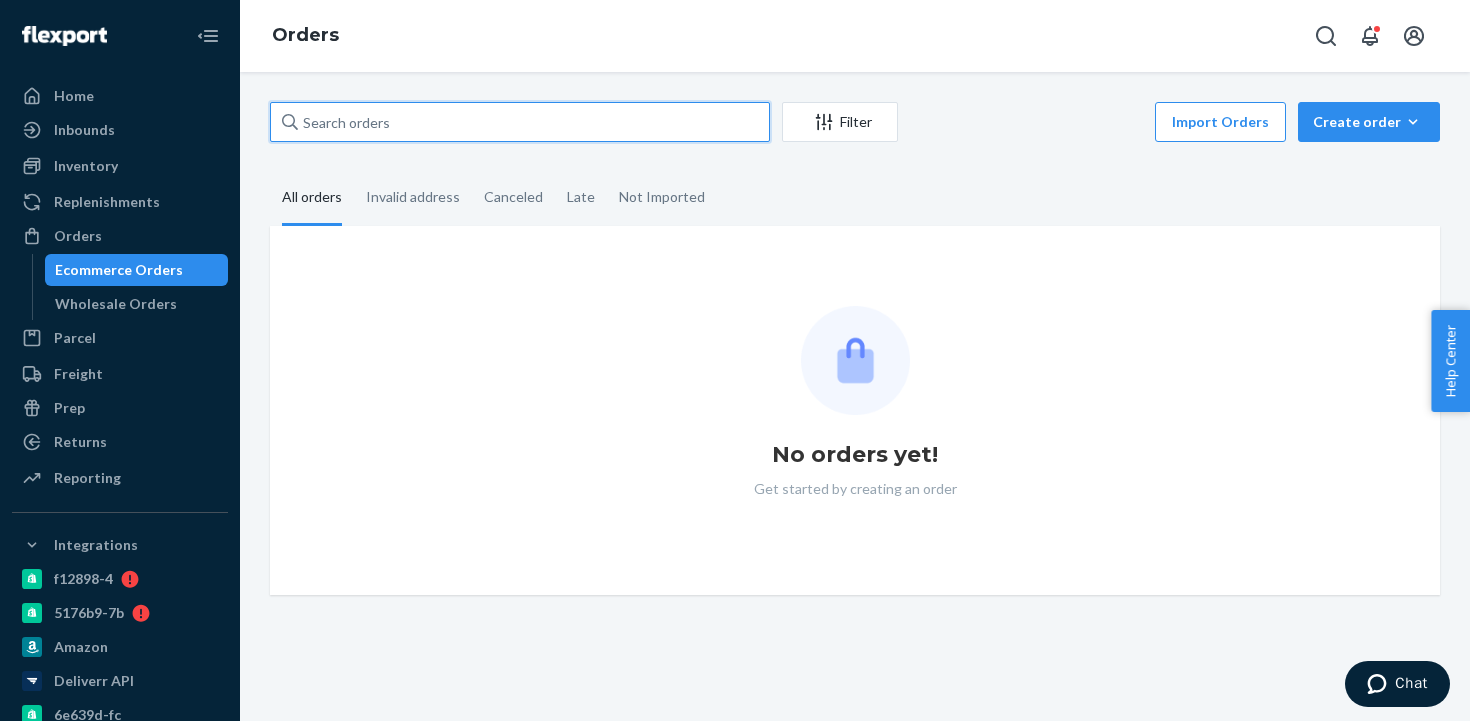 paste on "[NUMBER]" 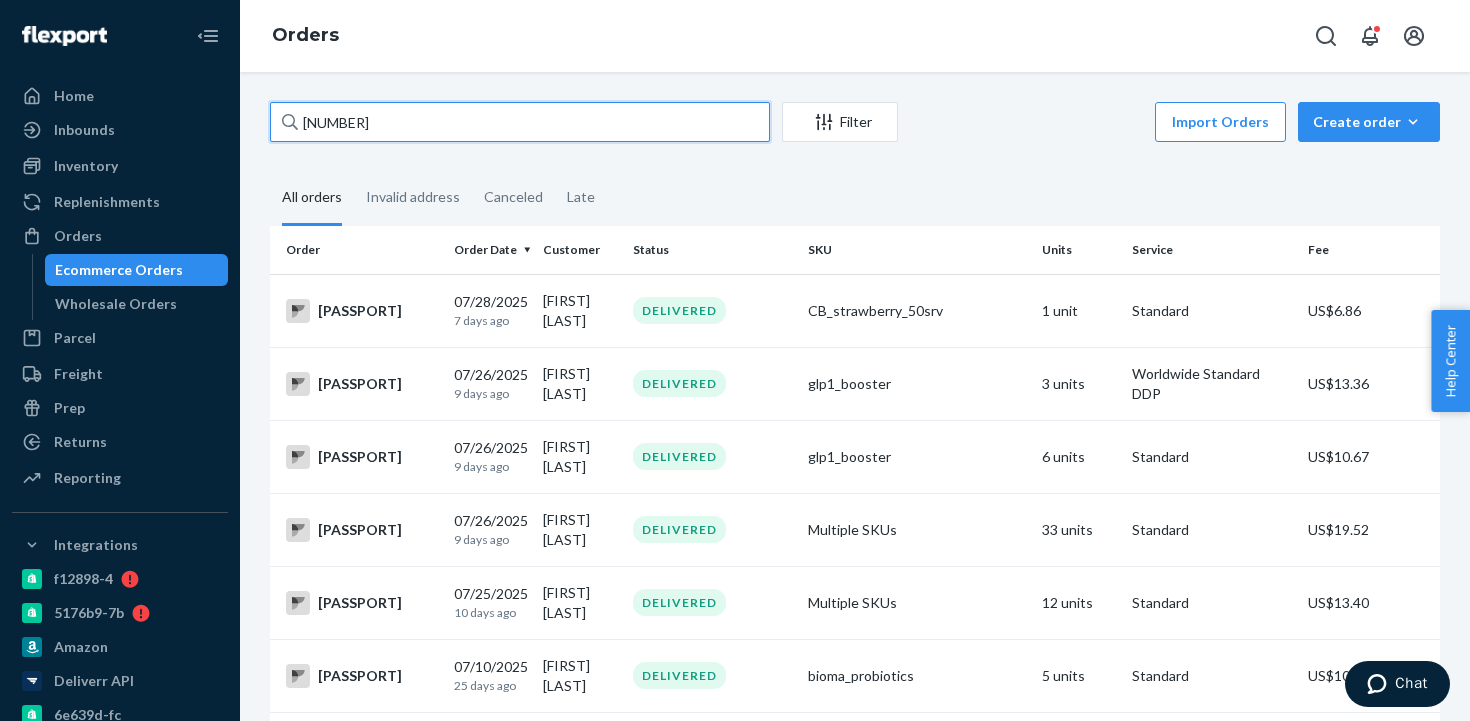 click on "[NUMBER]" at bounding box center [520, 122] 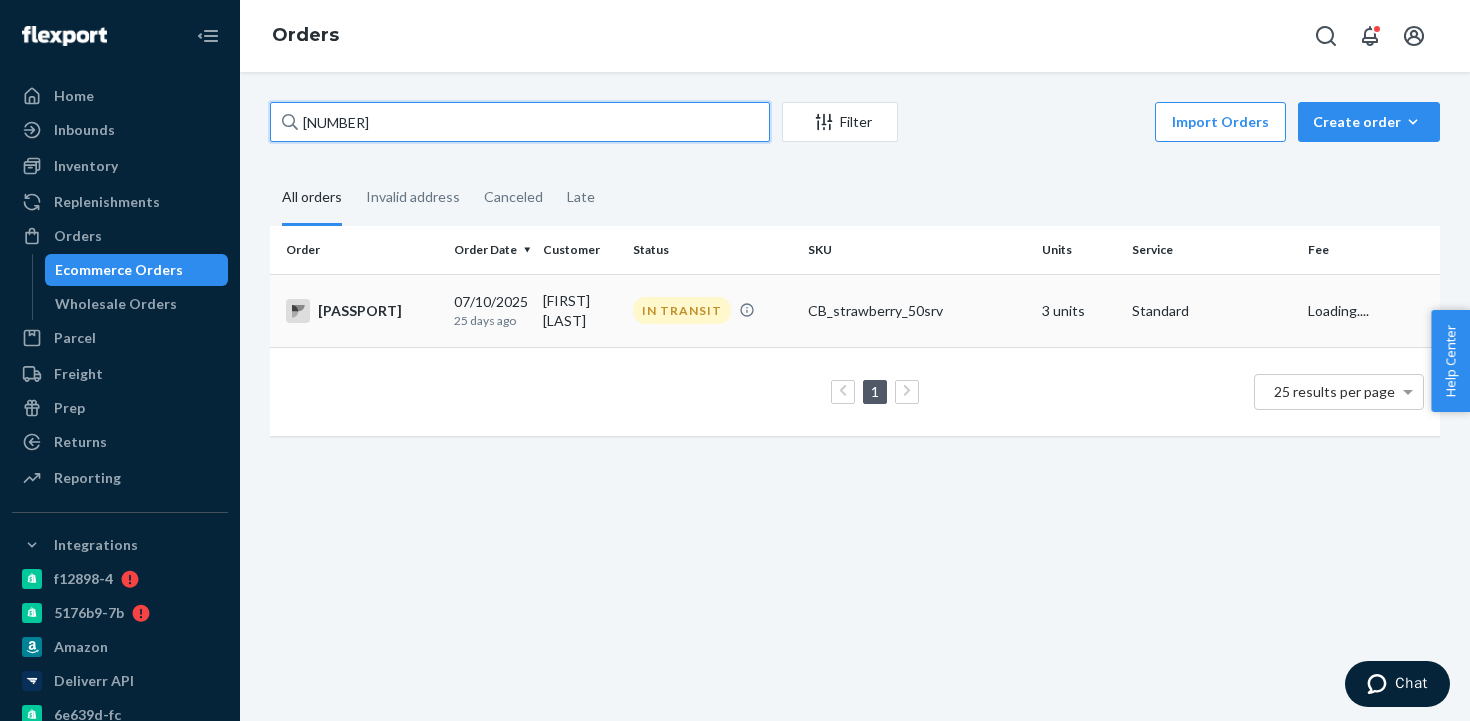 type on "[NUMBER]" 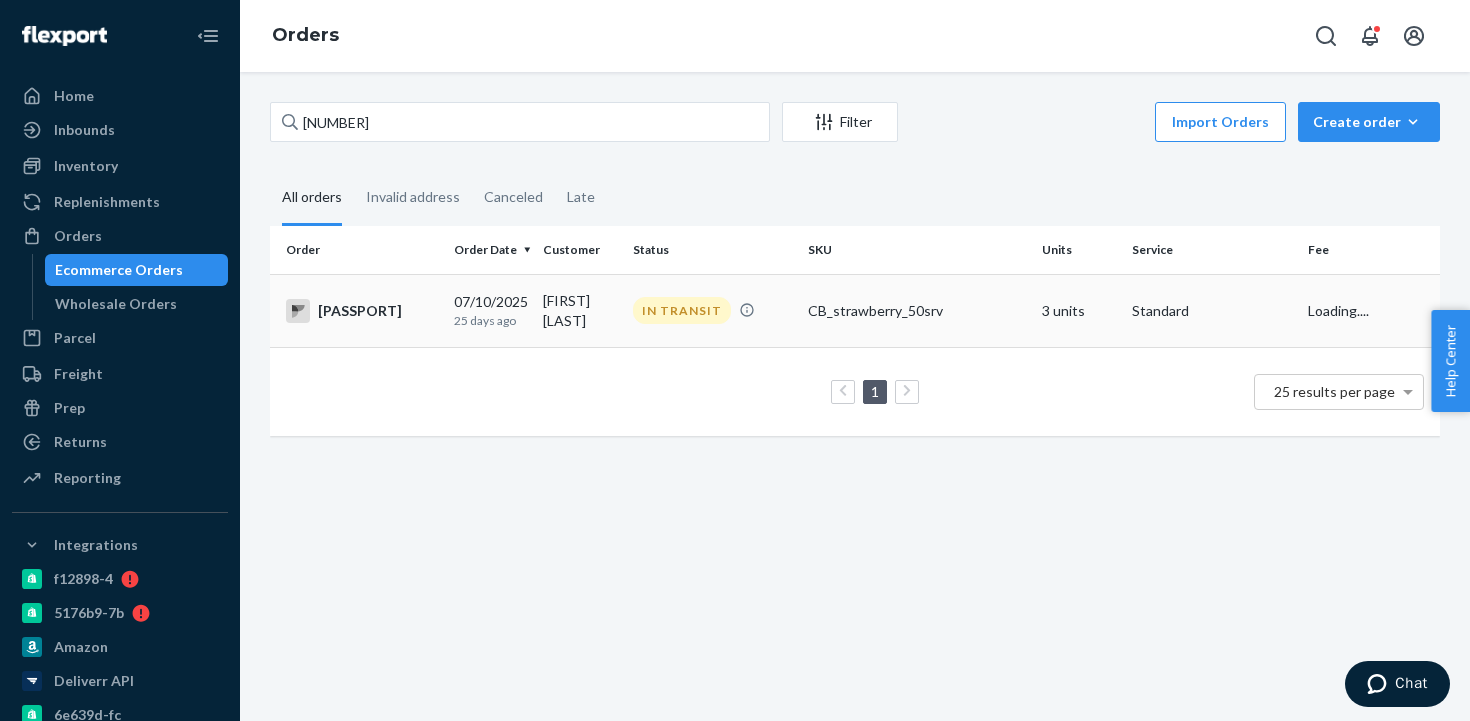 click on "[PASSPORT]" at bounding box center [358, 310] 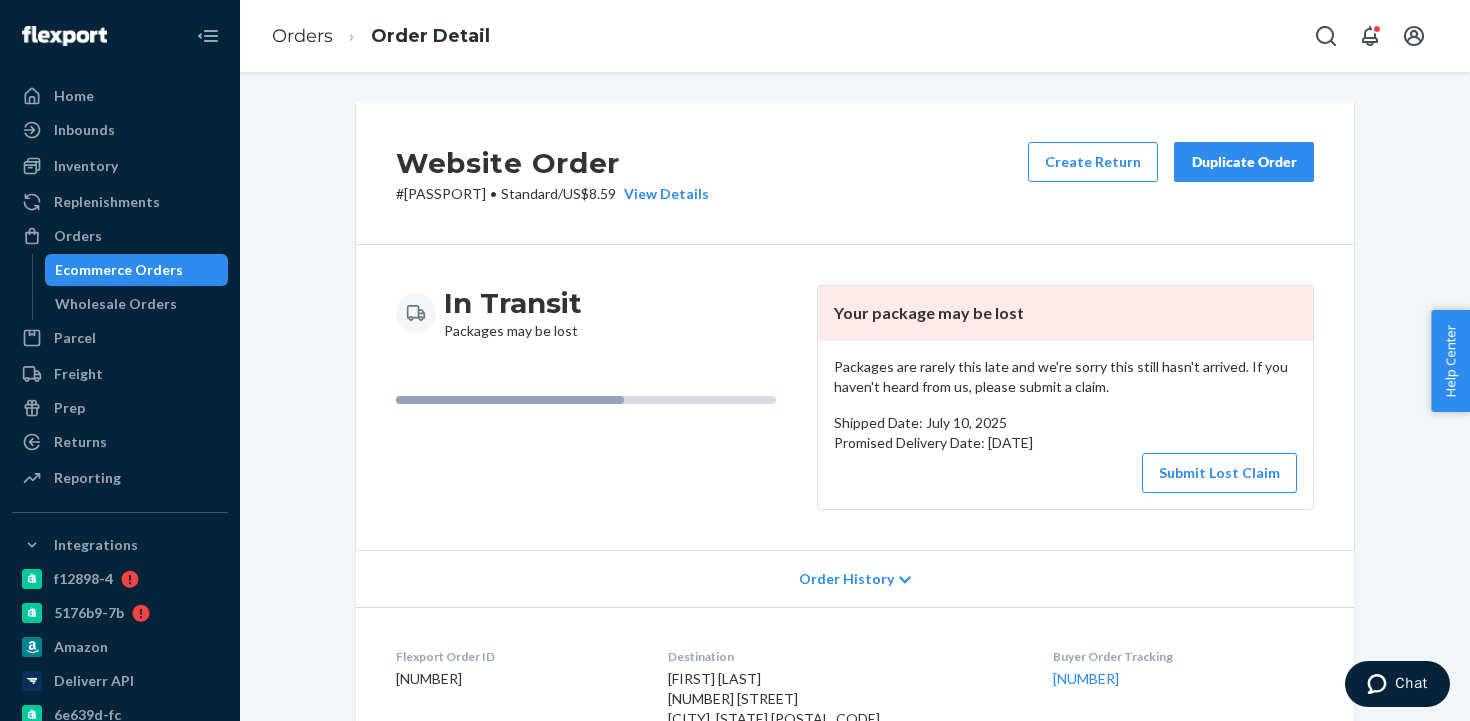 scroll, scrollTop: 408, scrollLeft: 0, axis: vertical 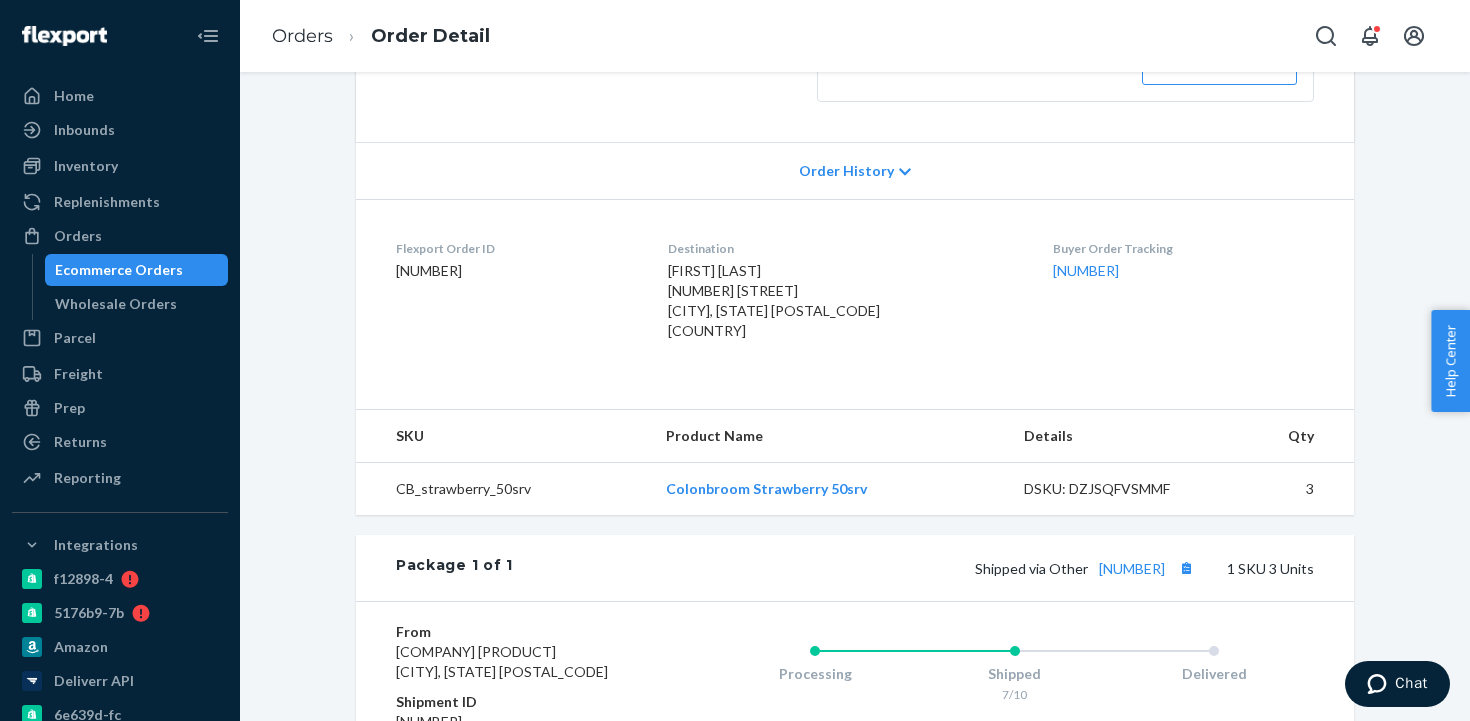 click on "Shipped via Other   [NUMBER] 1   SKU   3   Units" at bounding box center (913, 568) 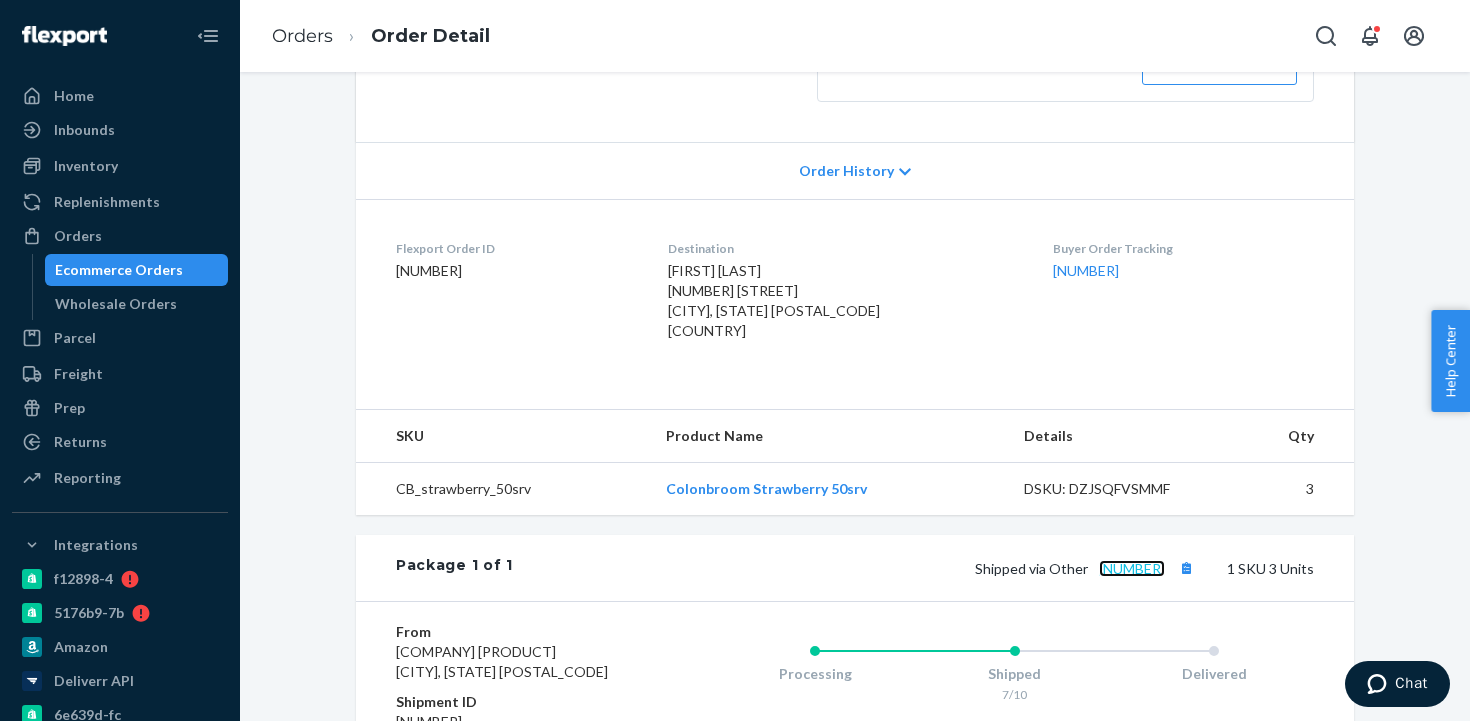 click on "[NUMBER]" at bounding box center [1132, 568] 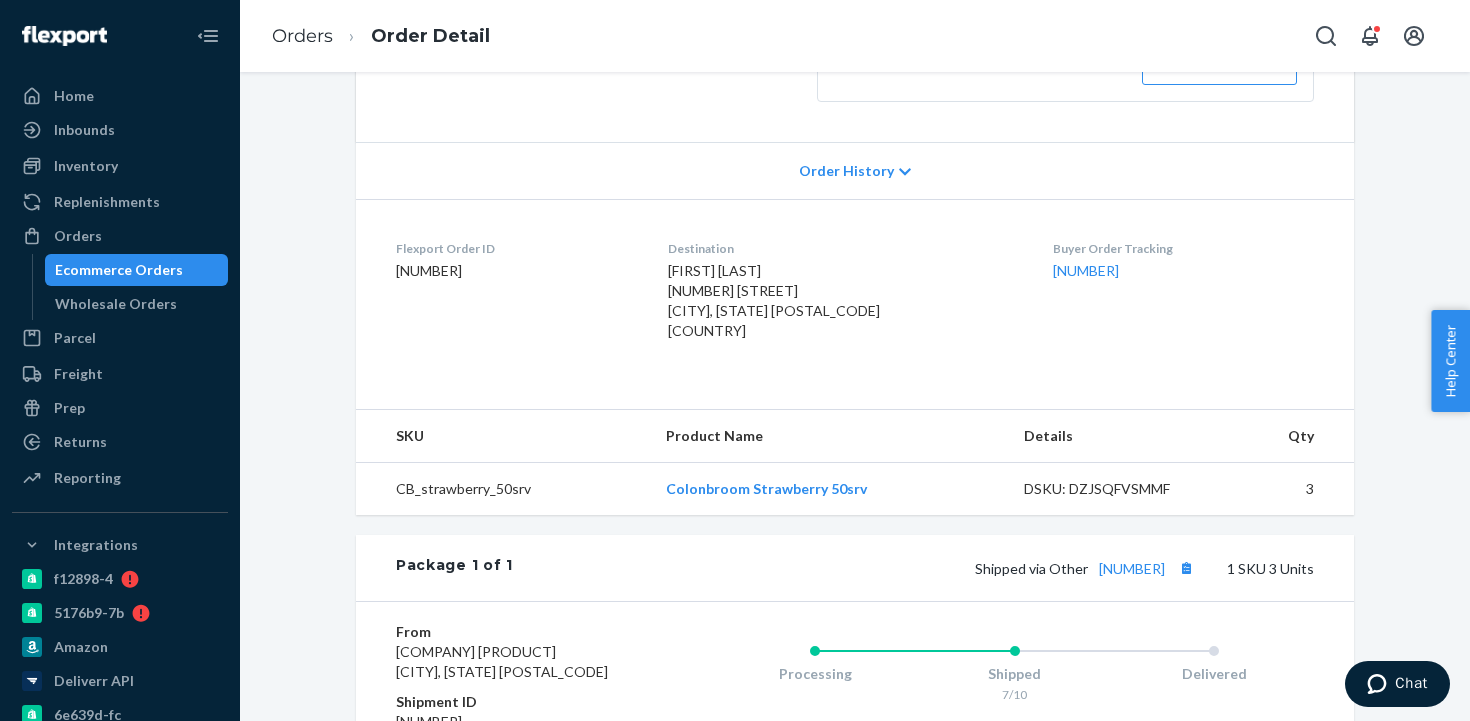 click on "Ecommerce Orders" at bounding box center (119, 270) 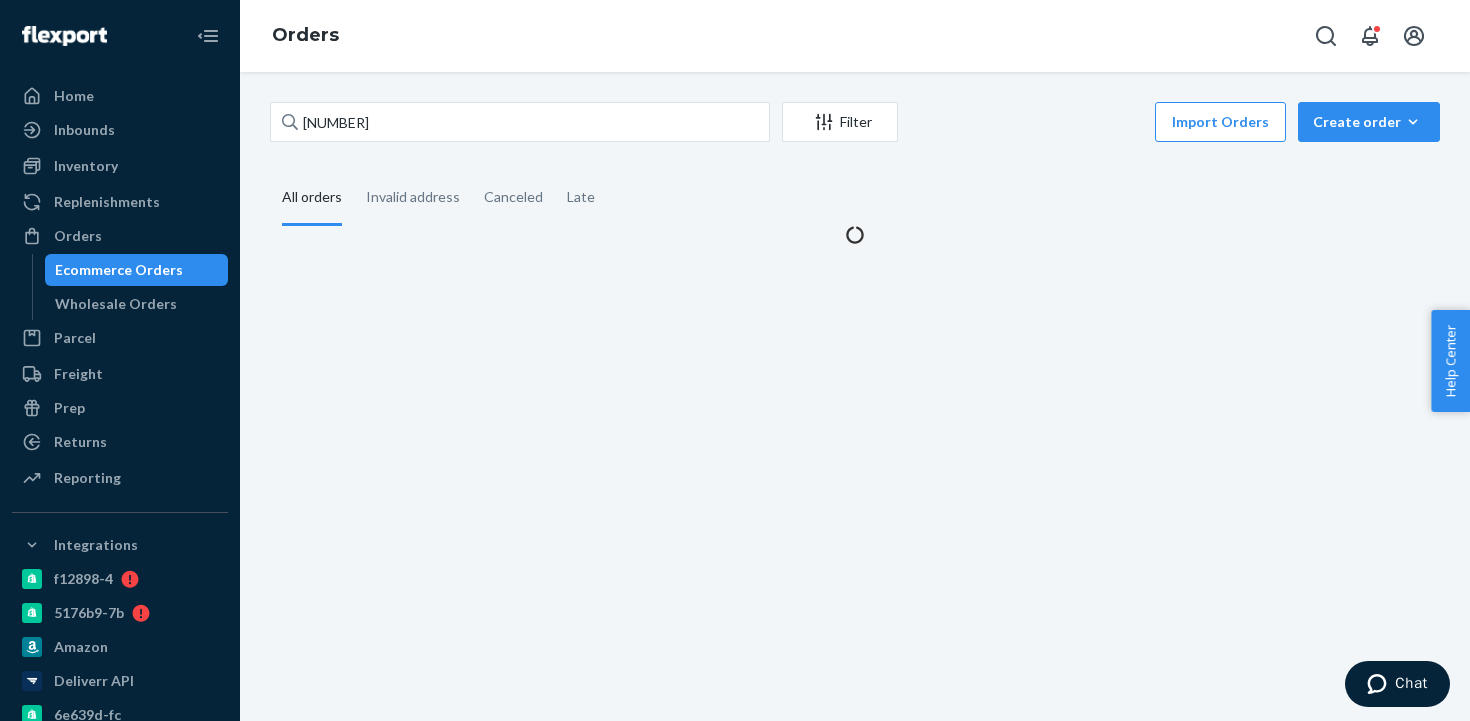 scroll, scrollTop: 0, scrollLeft: 0, axis: both 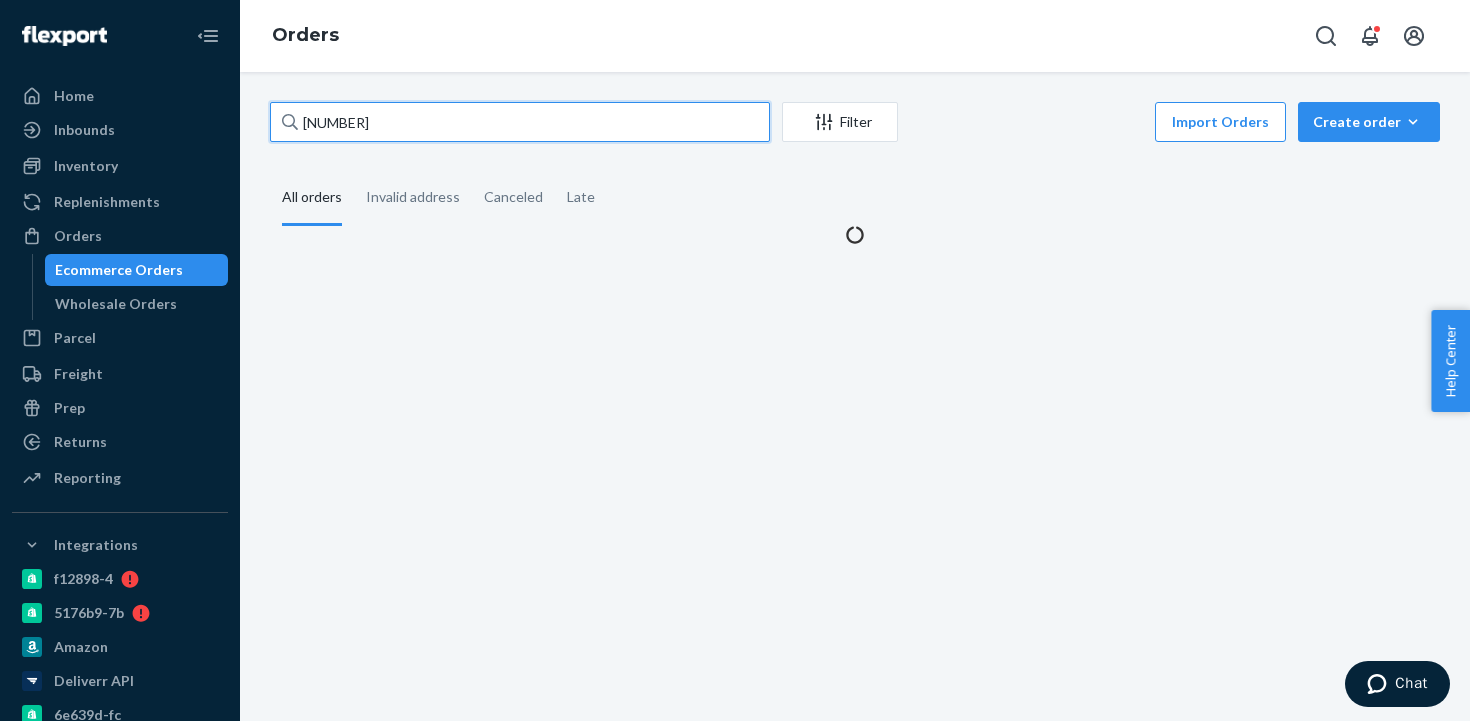 click on "[NUMBER]" at bounding box center [520, 122] 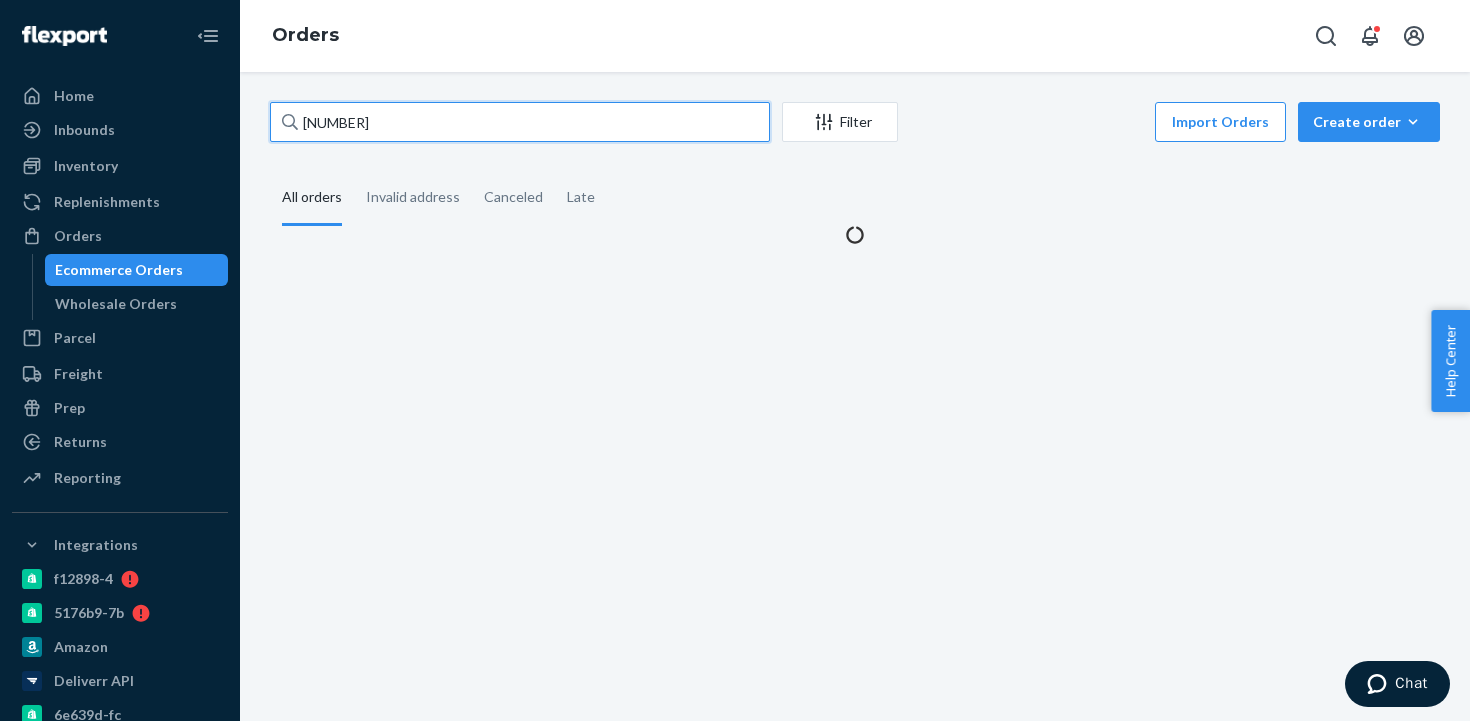 click on "[NUMBER]" at bounding box center [520, 122] 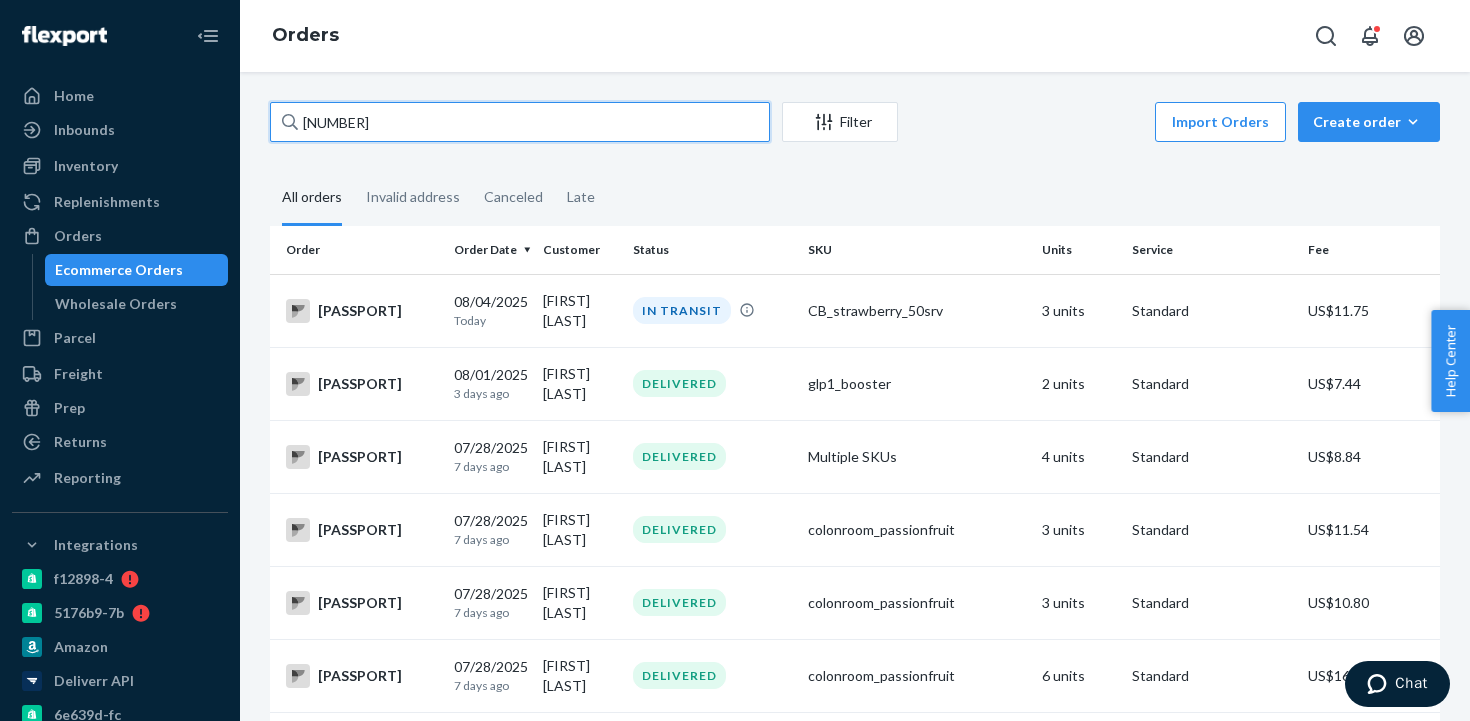click on "[NUMBER]" at bounding box center (520, 122) 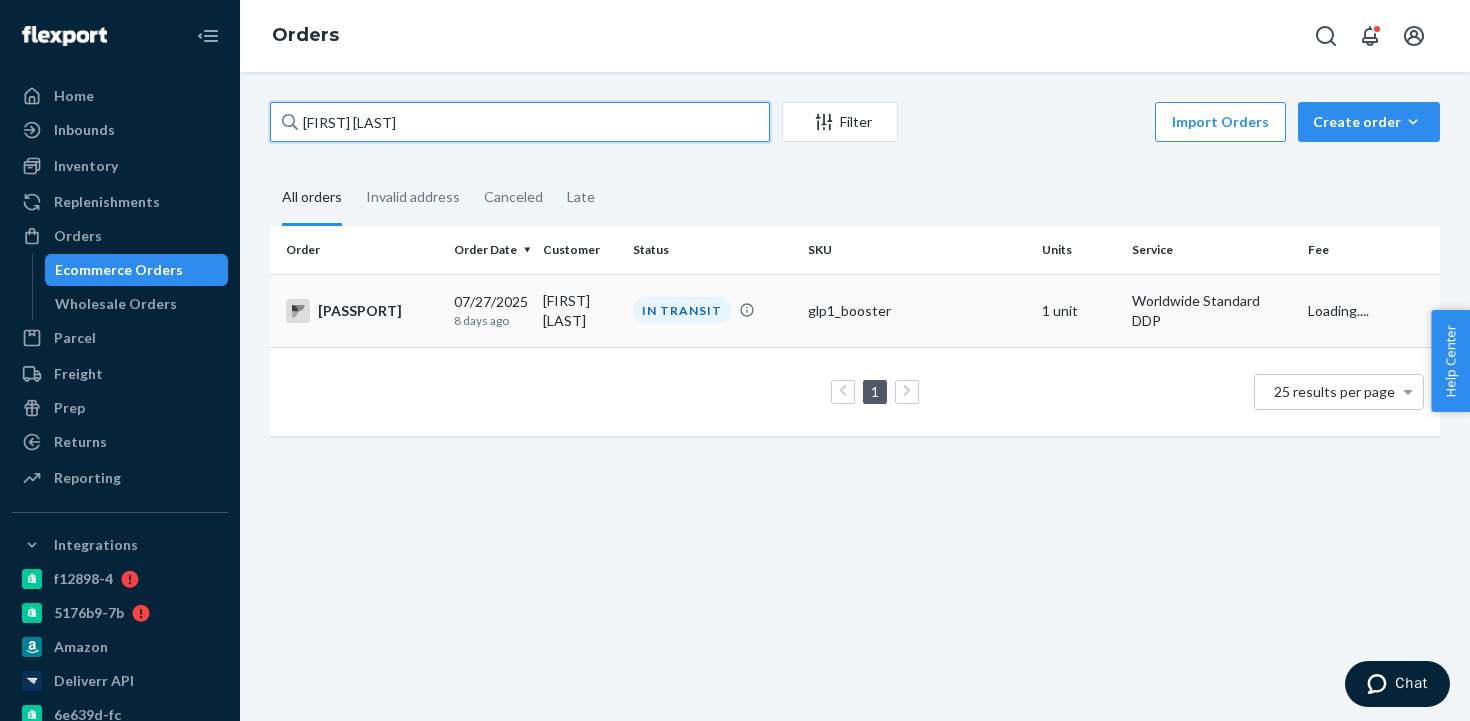 type on "[FIRST] [LAST]" 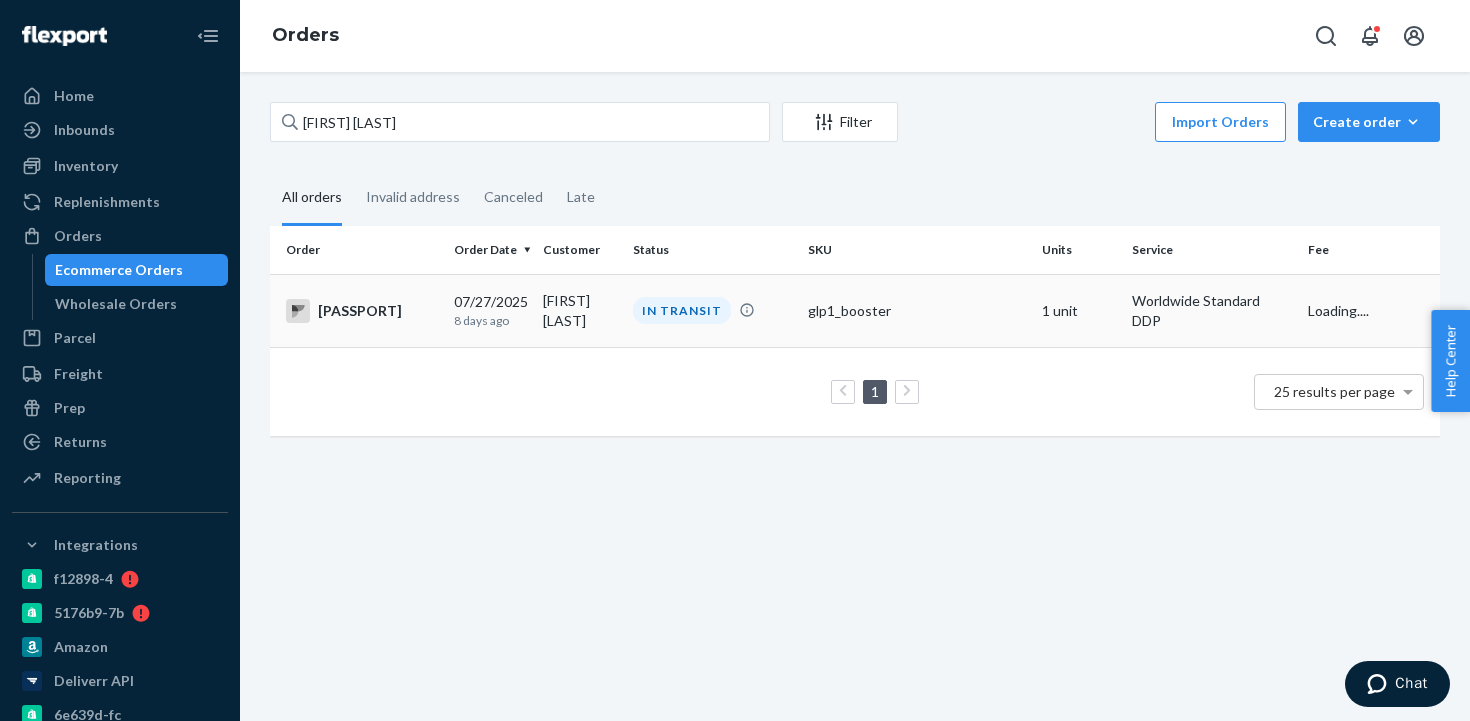click on "8 days ago" at bounding box center [491, 320] 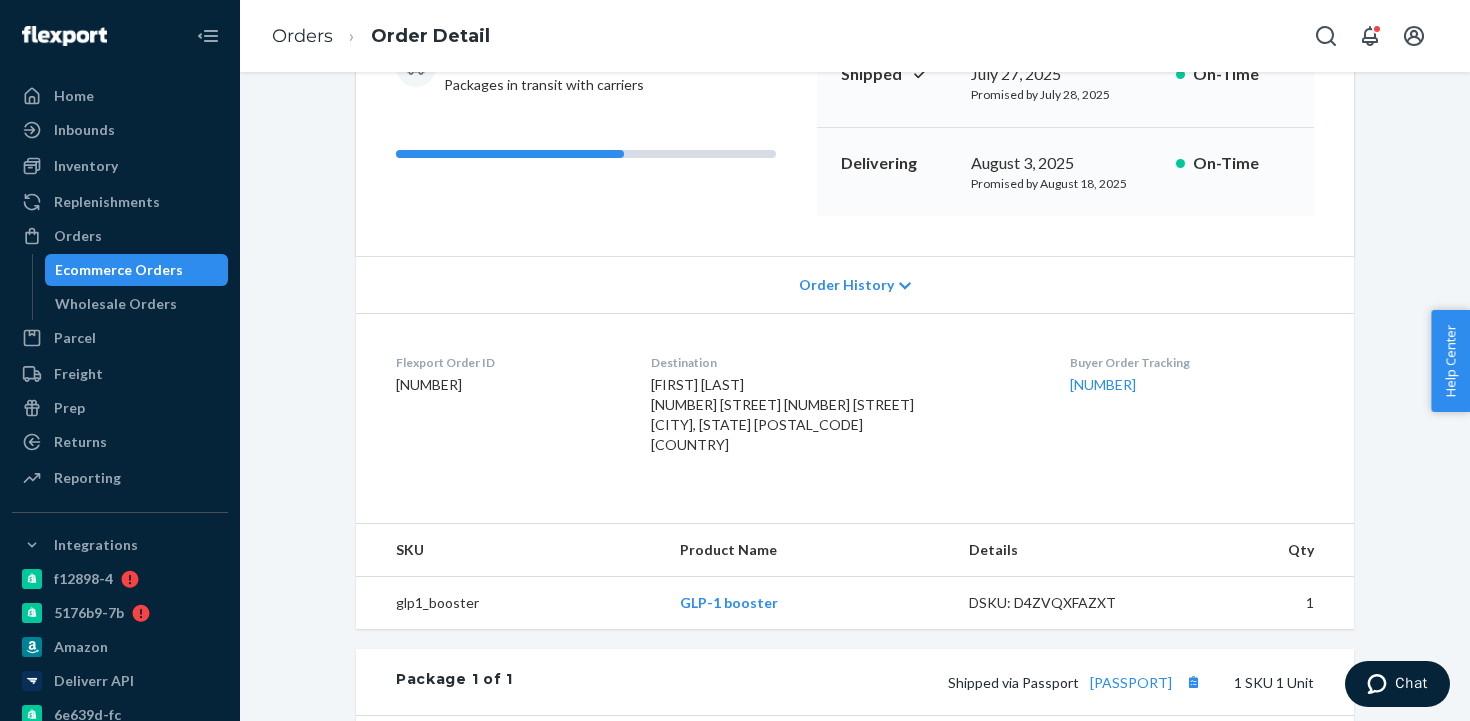 scroll, scrollTop: 540, scrollLeft: 0, axis: vertical 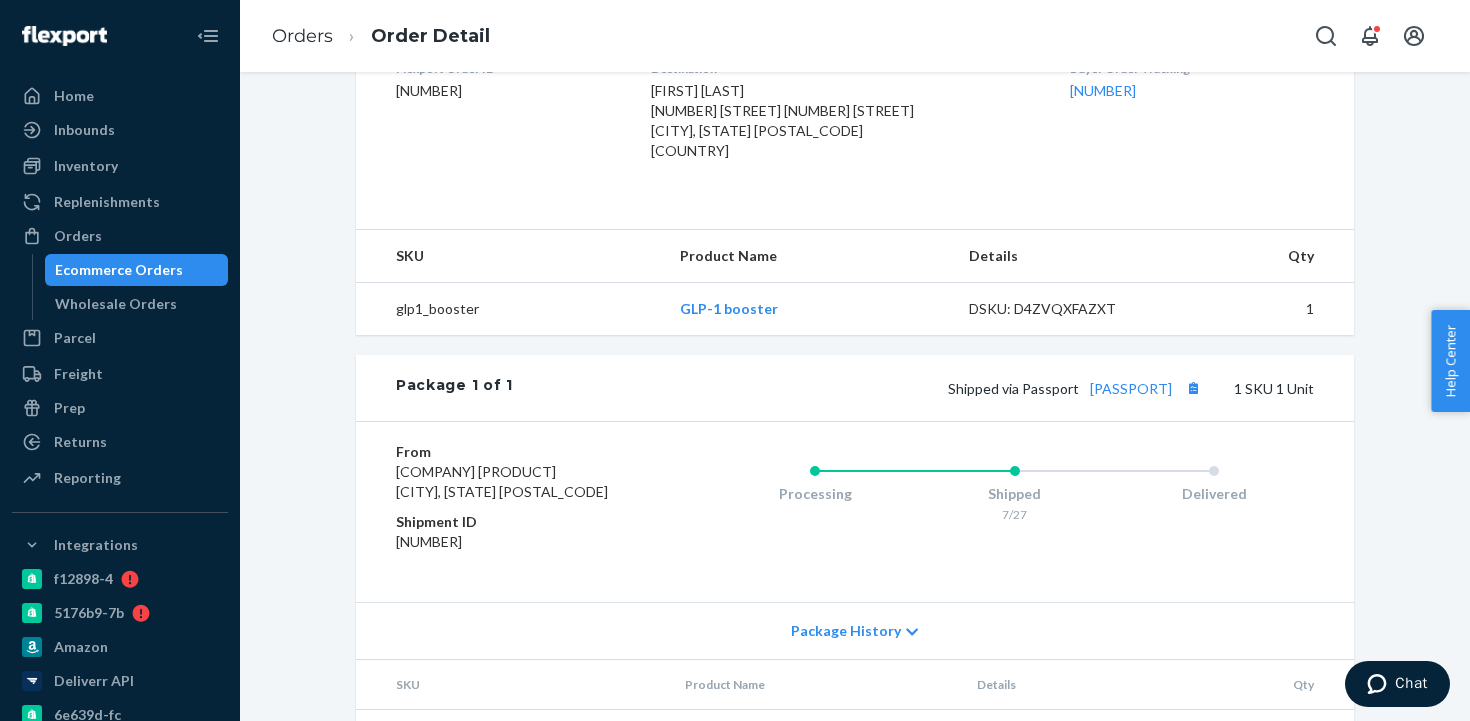 click on "Package 1 of 1 Shipped via Passport   [PASSPORT] 1   SKU   1   Unit" at bounding box center (855, 388) 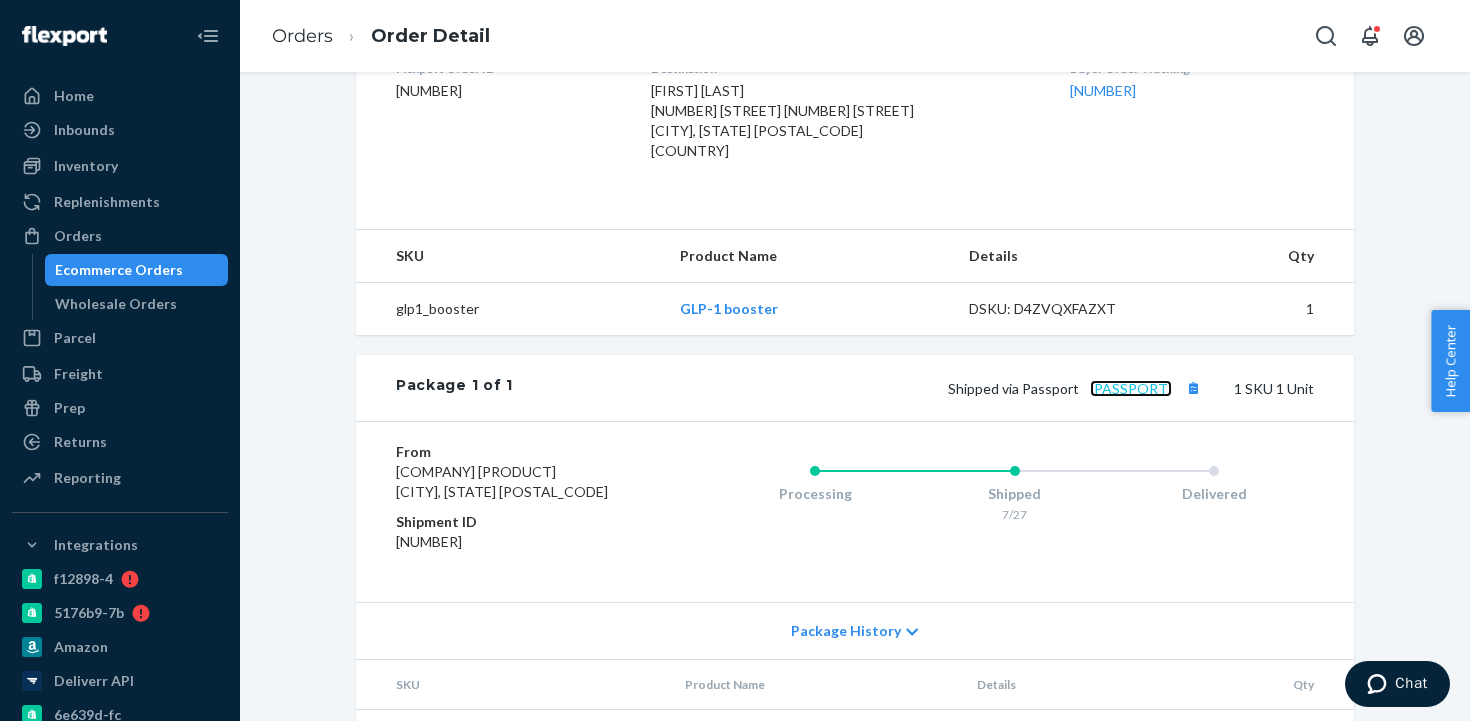 click on "[PASSPORT]" at bounding box center [1131, 388] 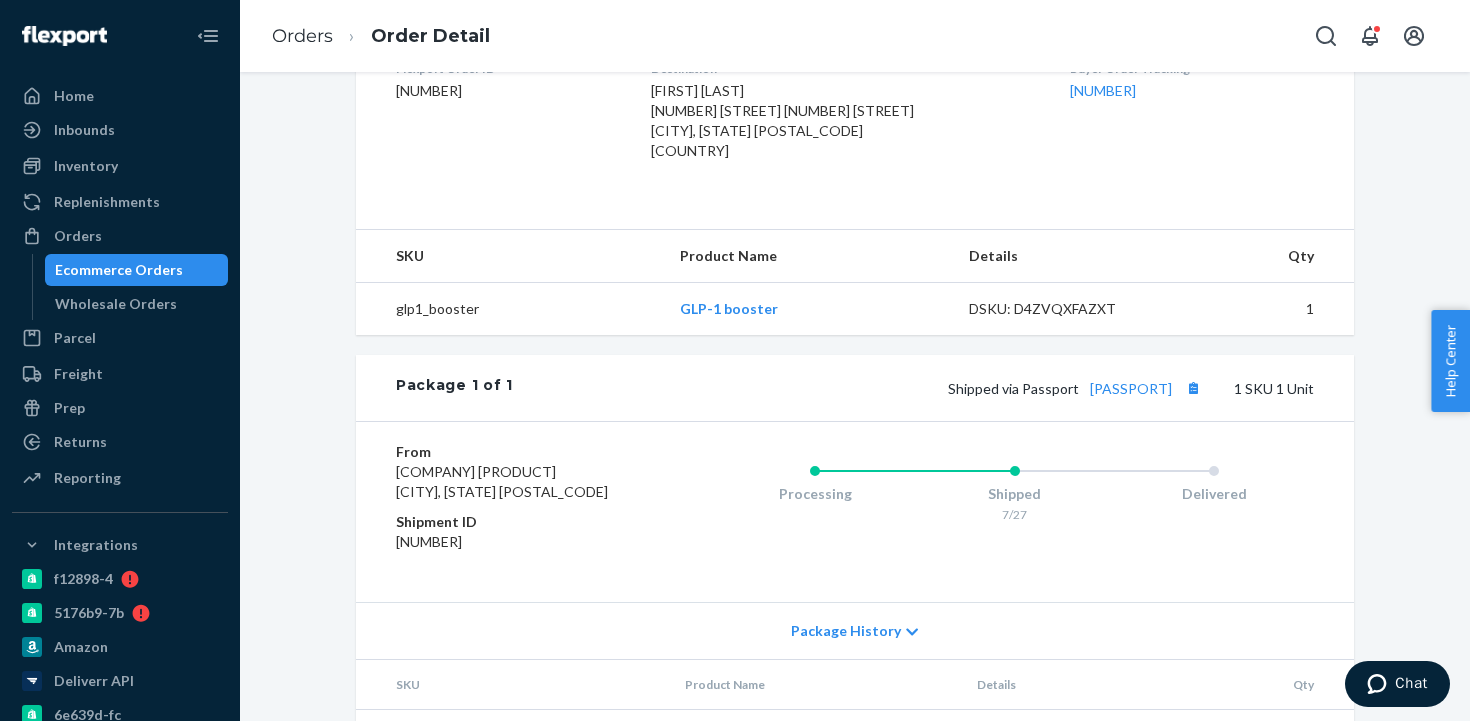 click on "Ecommerce Orders" at bounding box center [137, 270] 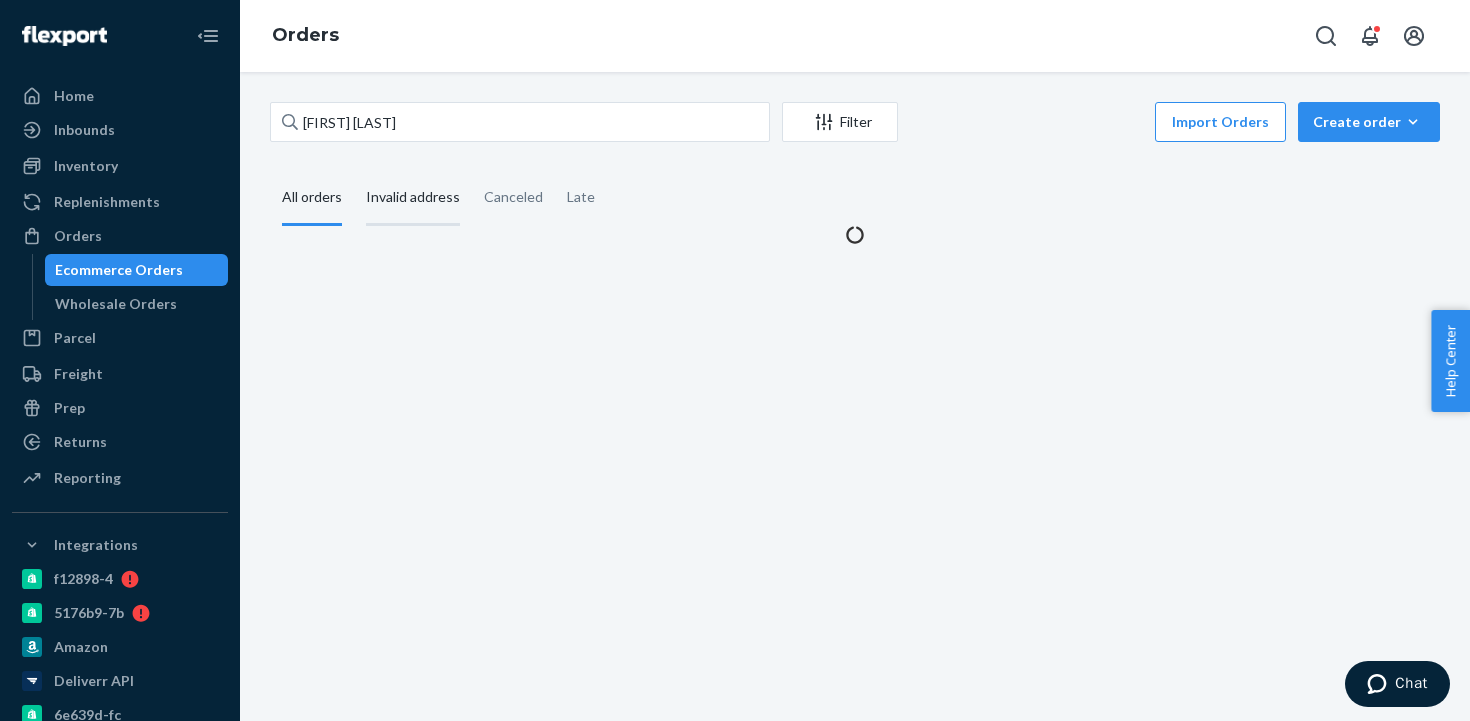 scroll, scrollTop: 0, scrollLeft: 0, axis: both 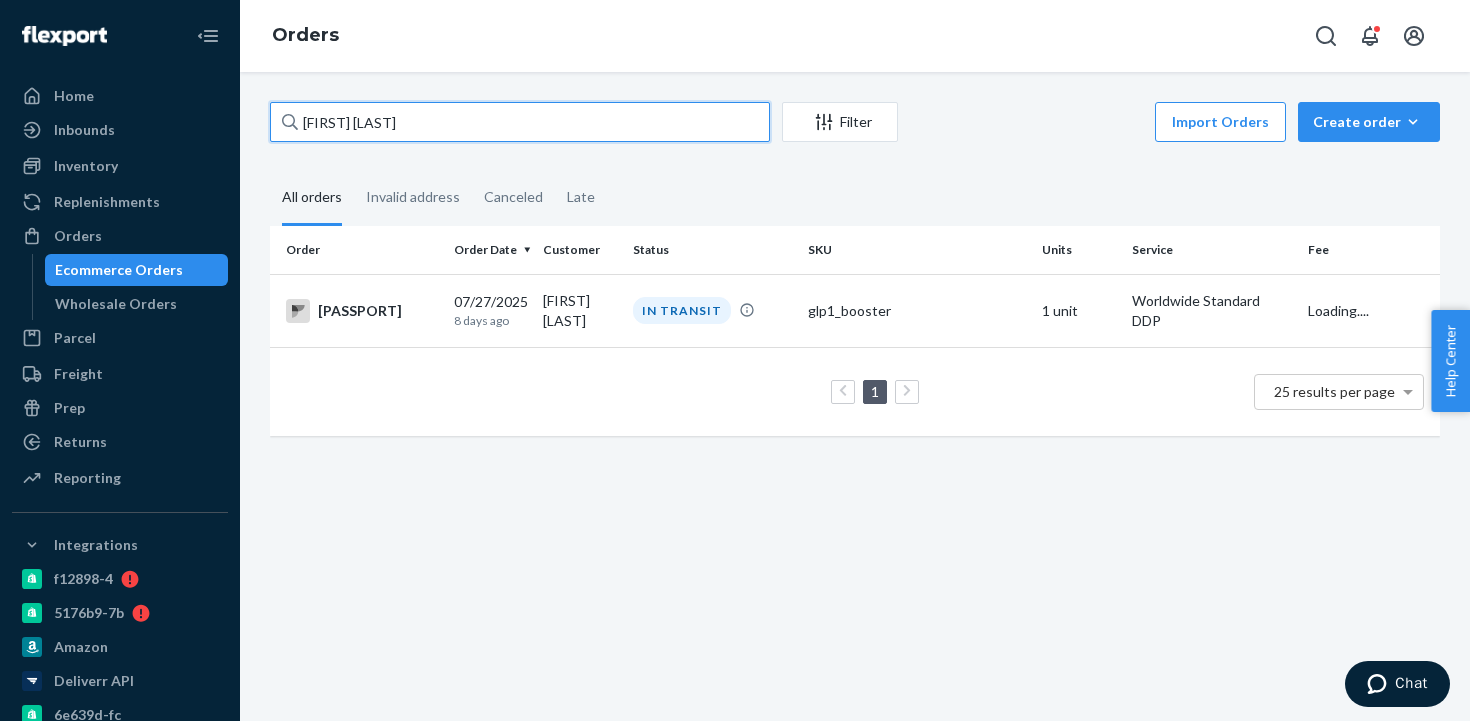 click on "[FIRST] [LAST]" at bounding box center (520, 122) 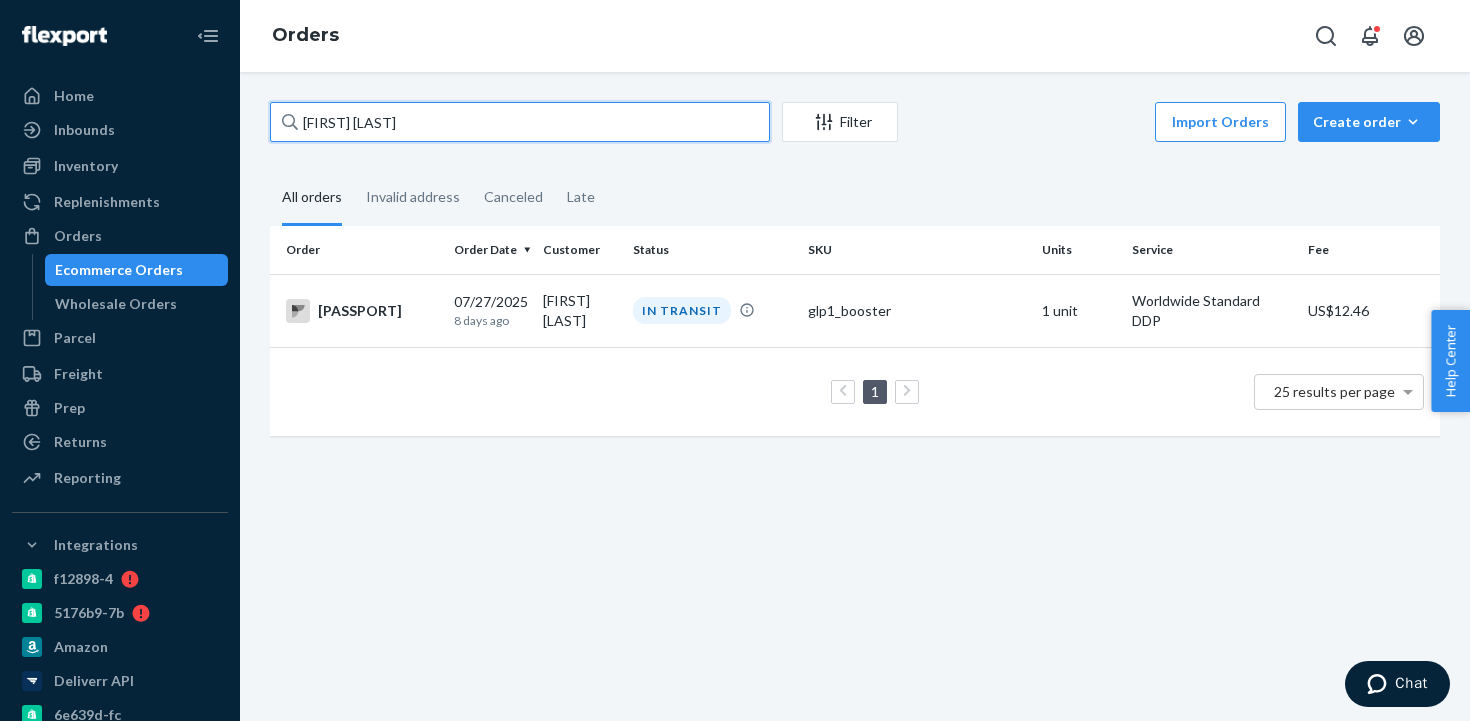 click on "[FIRST] [LAST]" at bounding box center (520, 122) 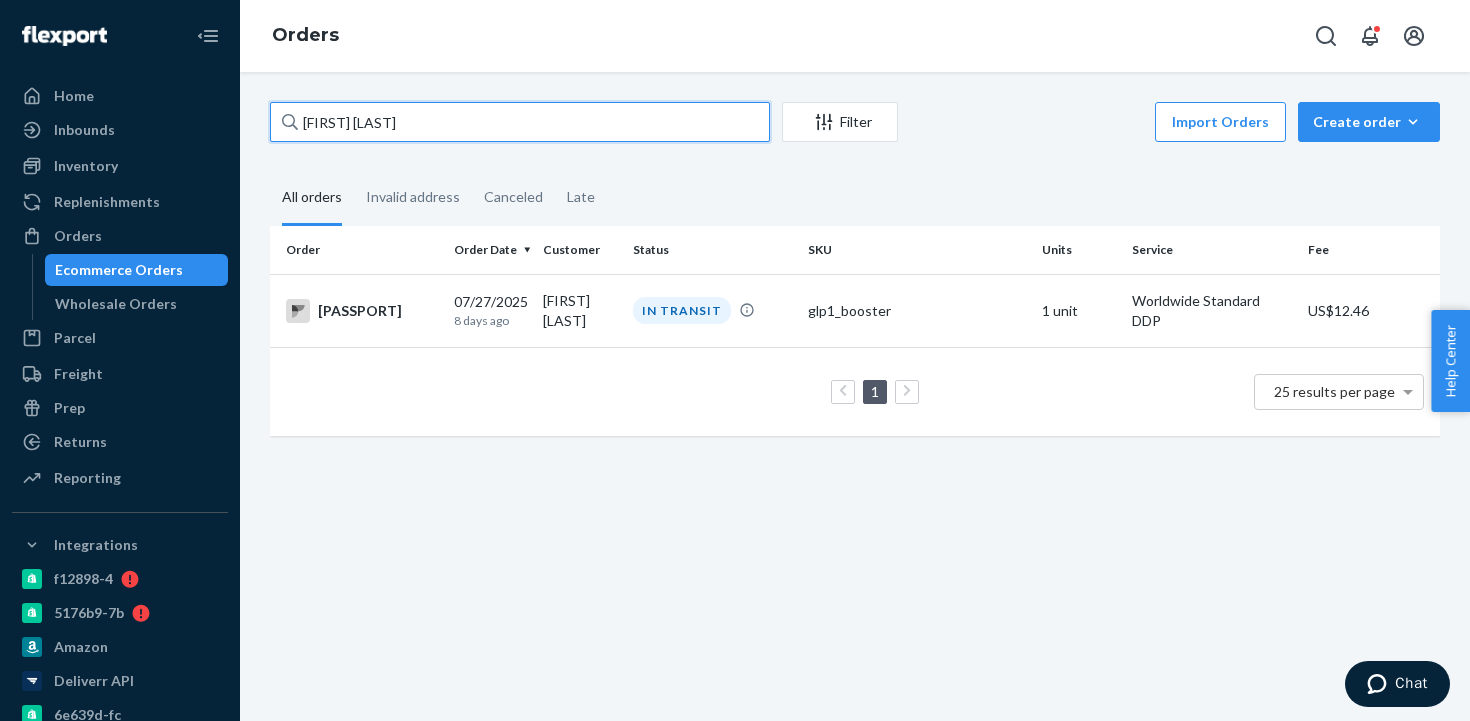 paste on "[FIRST] [LAST]" 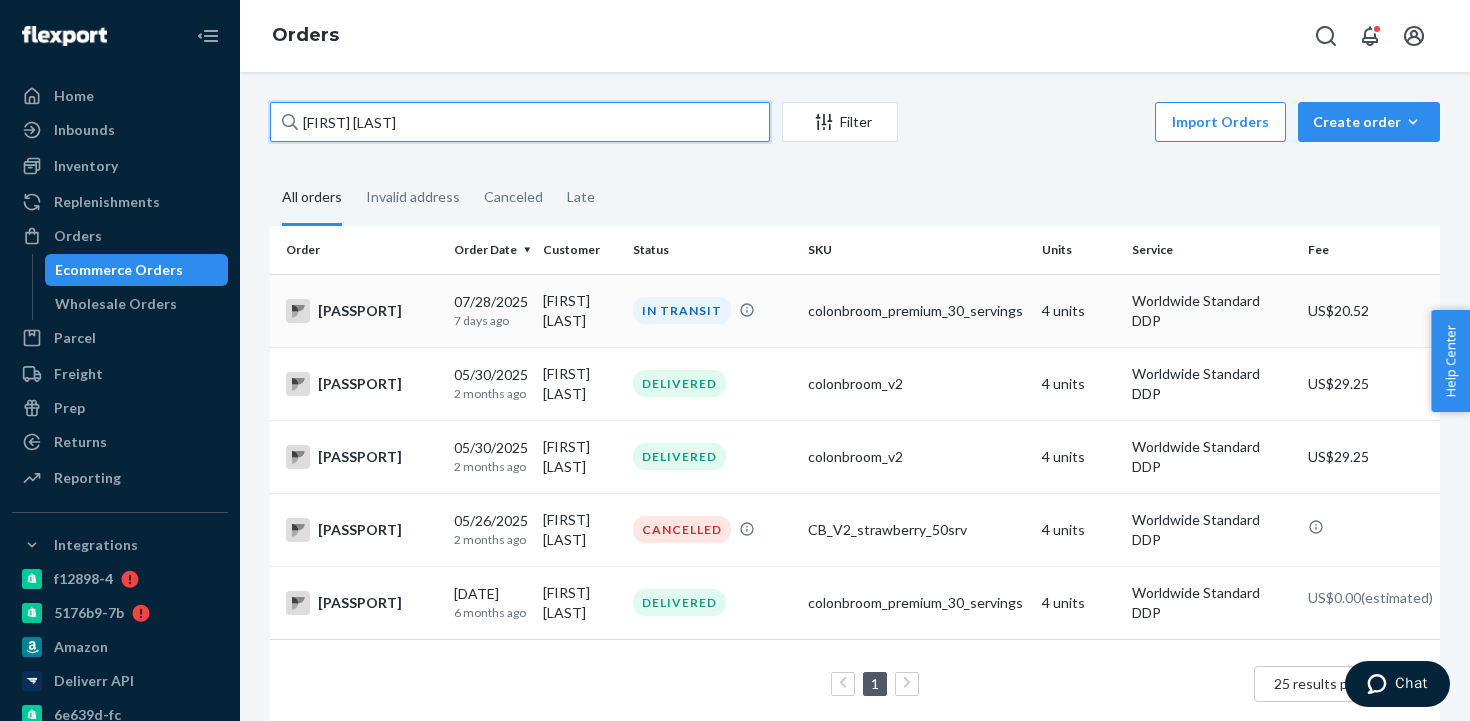 type on "[FIRST] [LAST]" 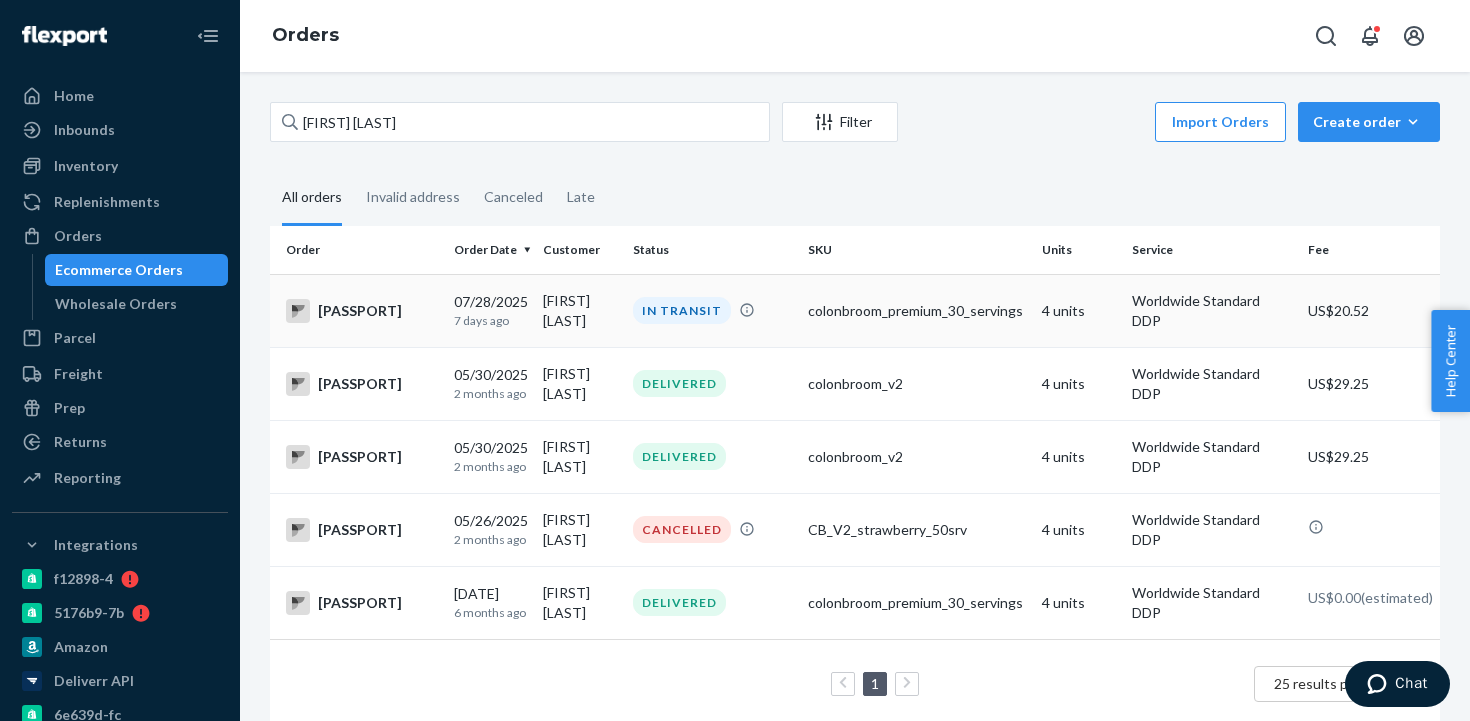 click on "[FIRST] [LAST]" at bounding box center (580, 310) 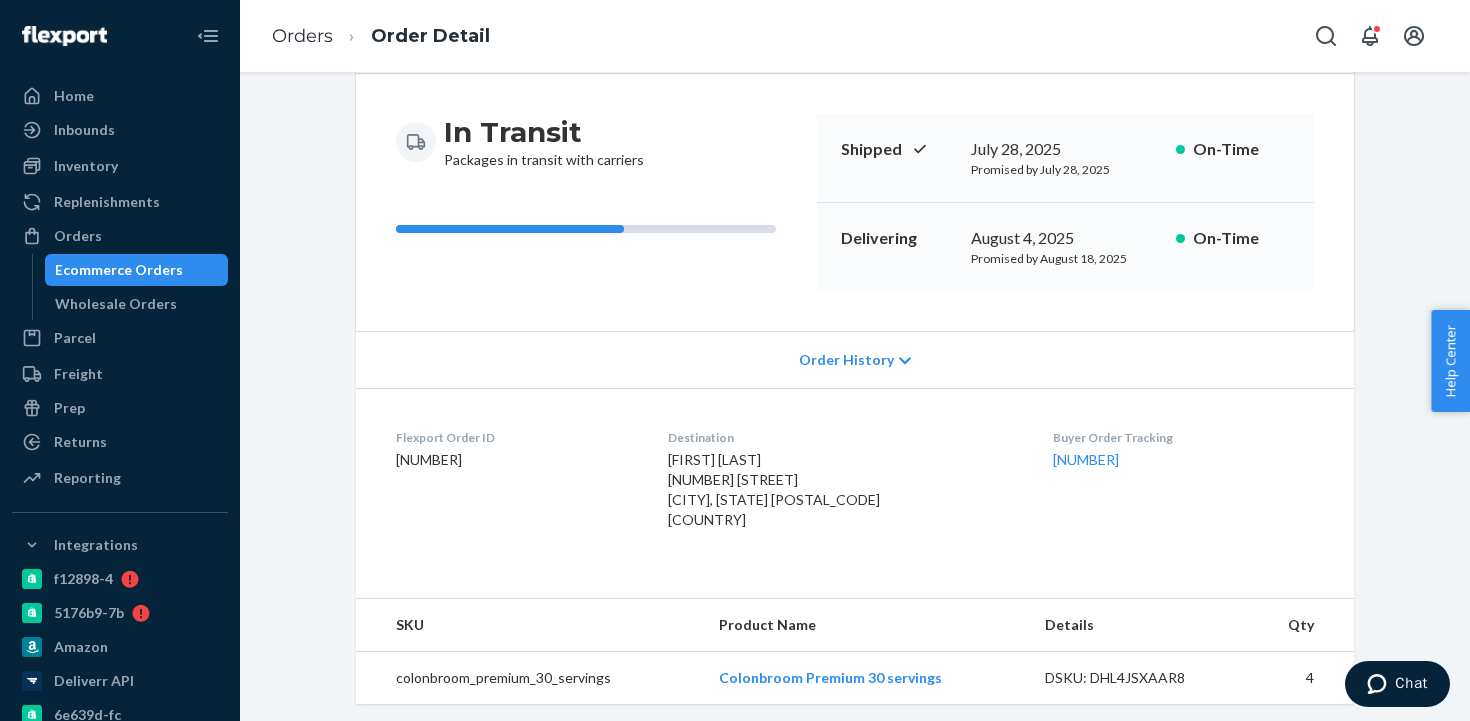 scroll, scrollTop: 517, scrollLeft: 0, axis: vertical 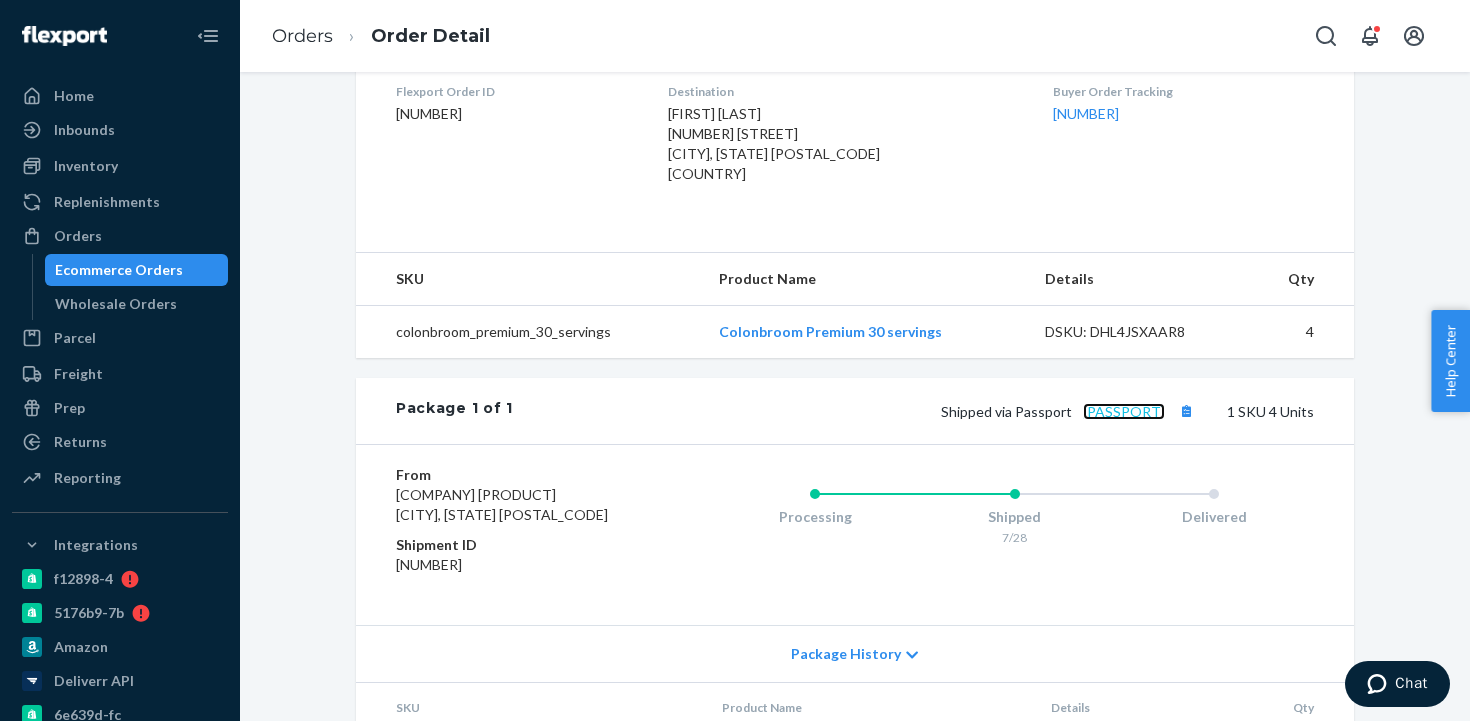 click on "[PASSPORT]" at bounding box center [1124, 411] 